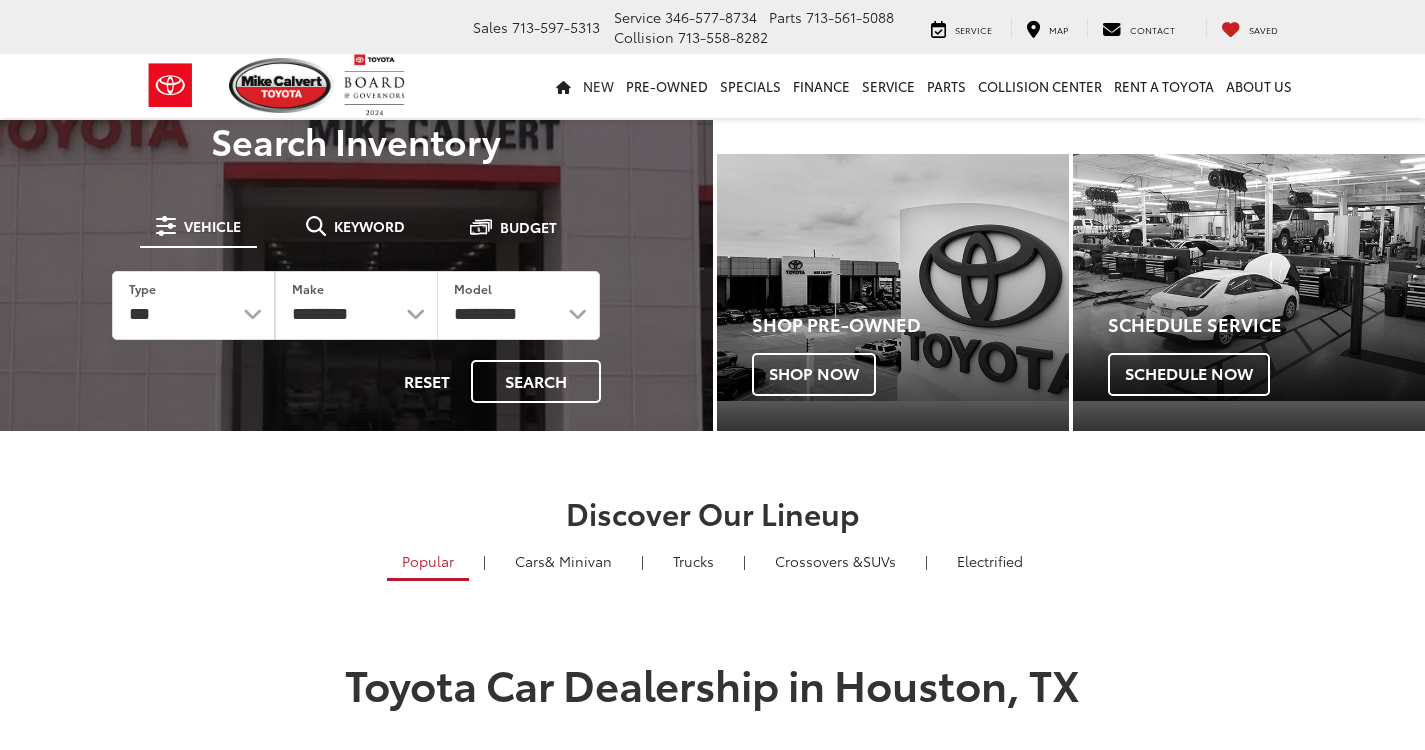 scroll, scrollTop: 0, scrollLeft: 0, axis: both 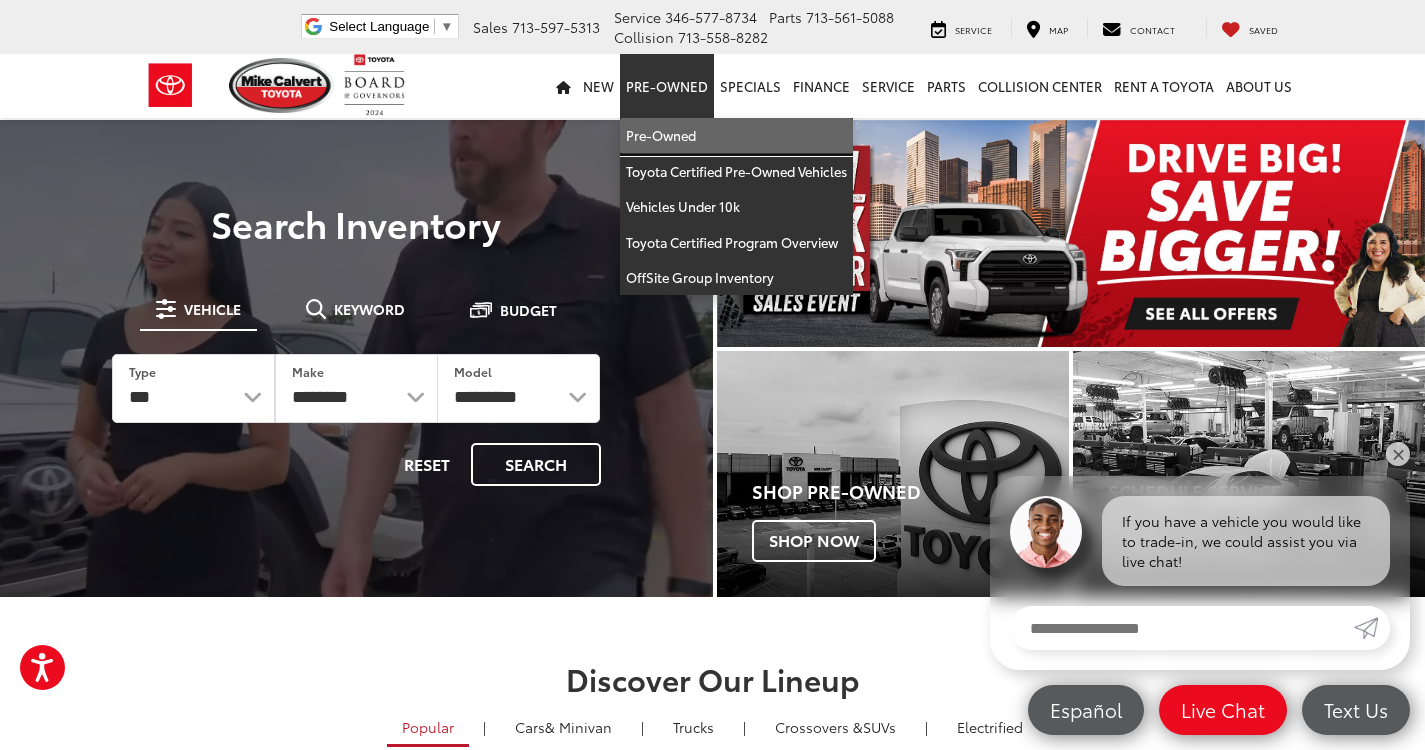 click on "Pre-Owned" at bounding box center [736, 136] 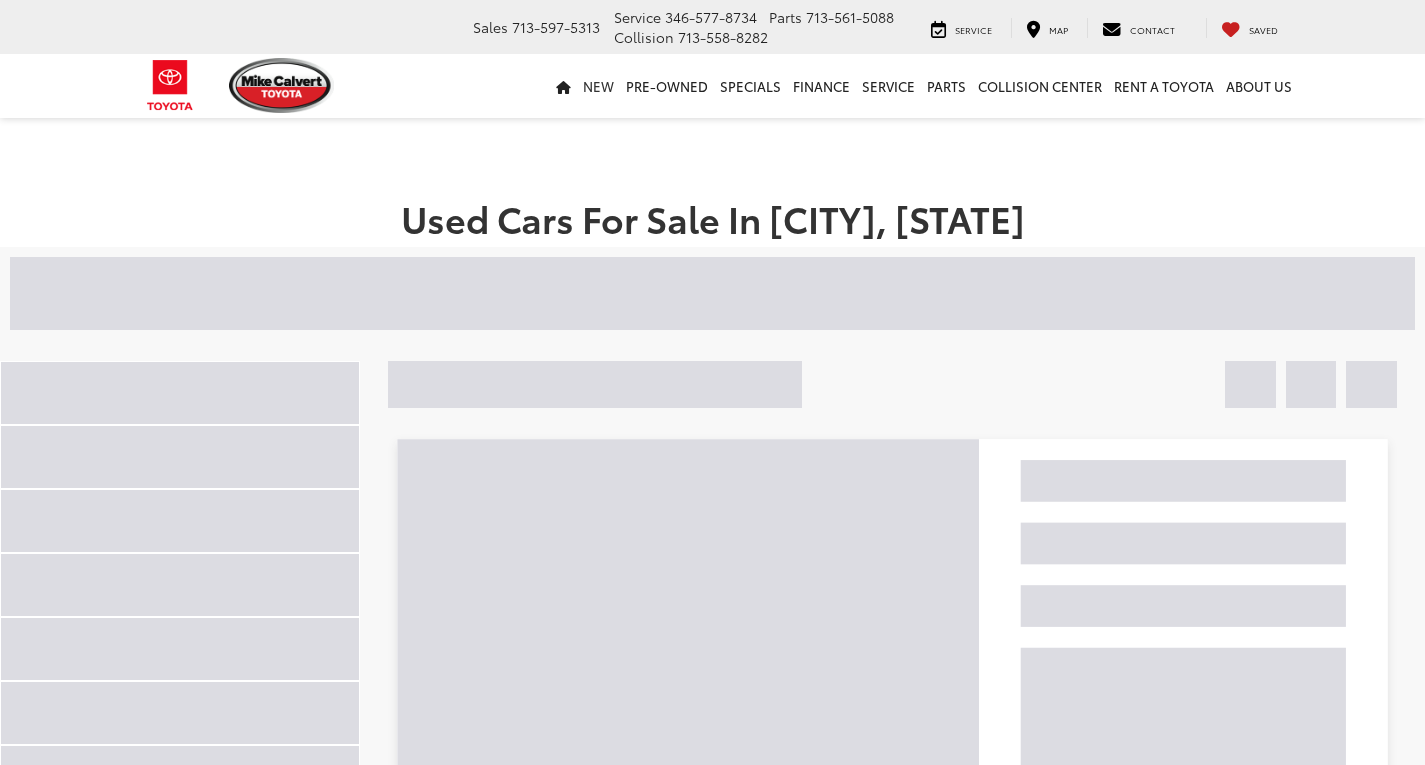 scroll, scrollTop: 0, scrollLeft: 0, axis: both 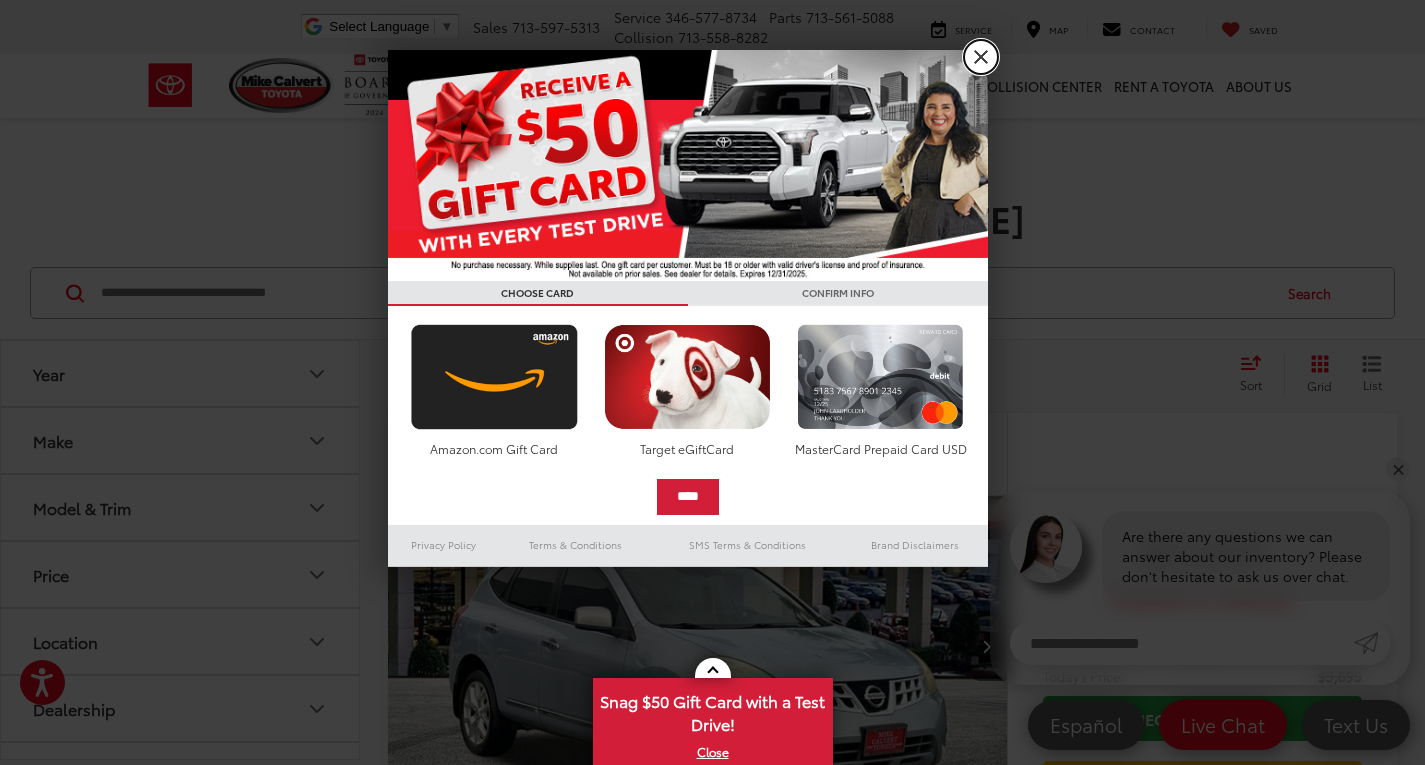 click on "X" at bounding box center (981, 57) 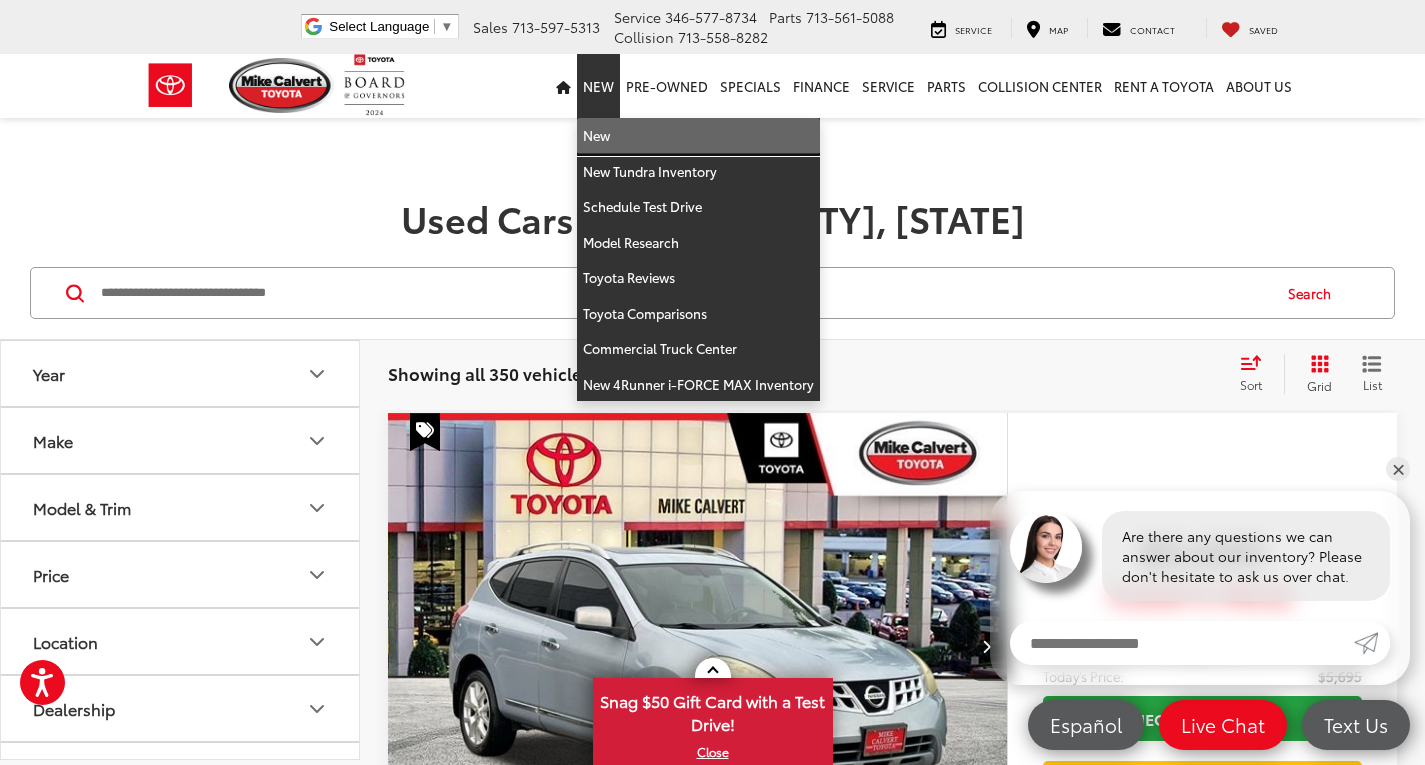 click on "New" at bounding box center (698, 136) 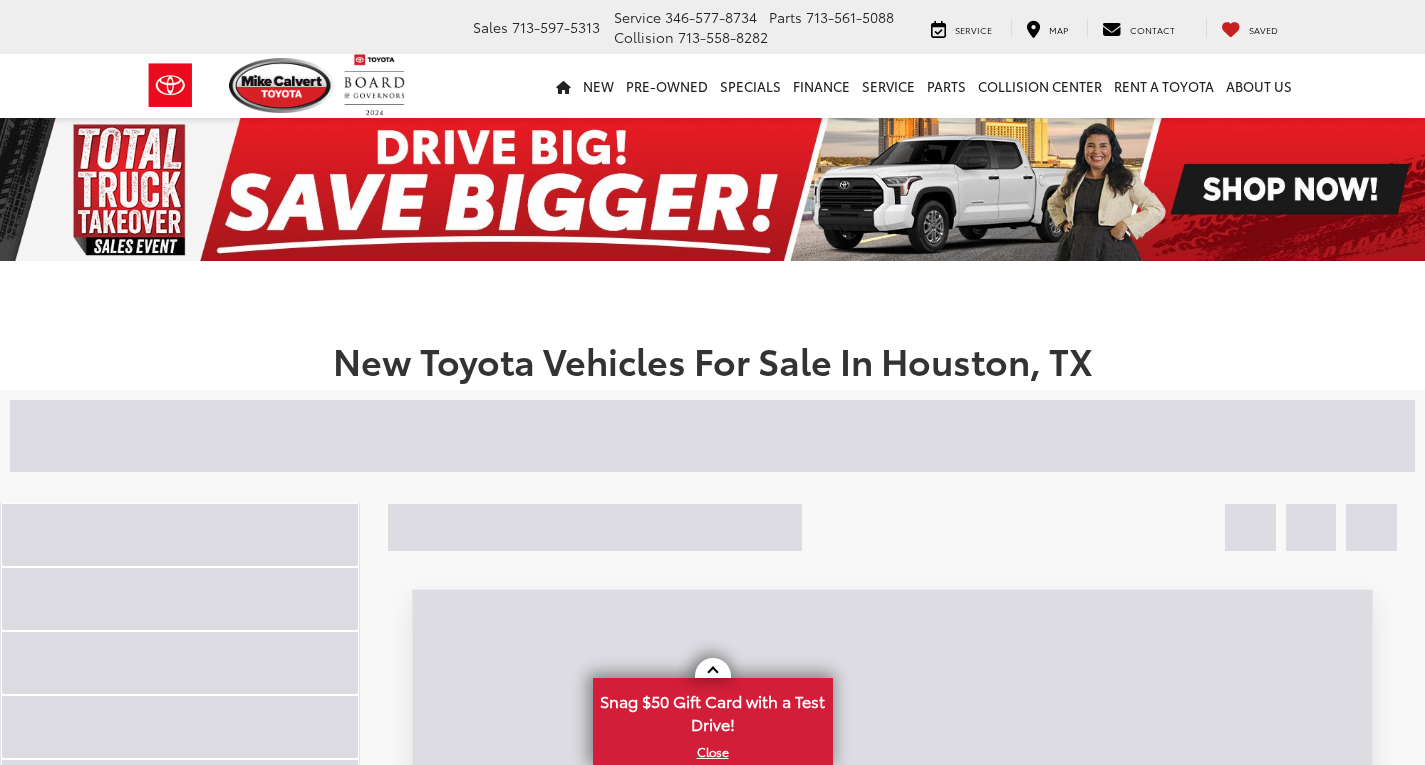 scroll, scrollTop: 0, scrollLeft: 0, axis: both 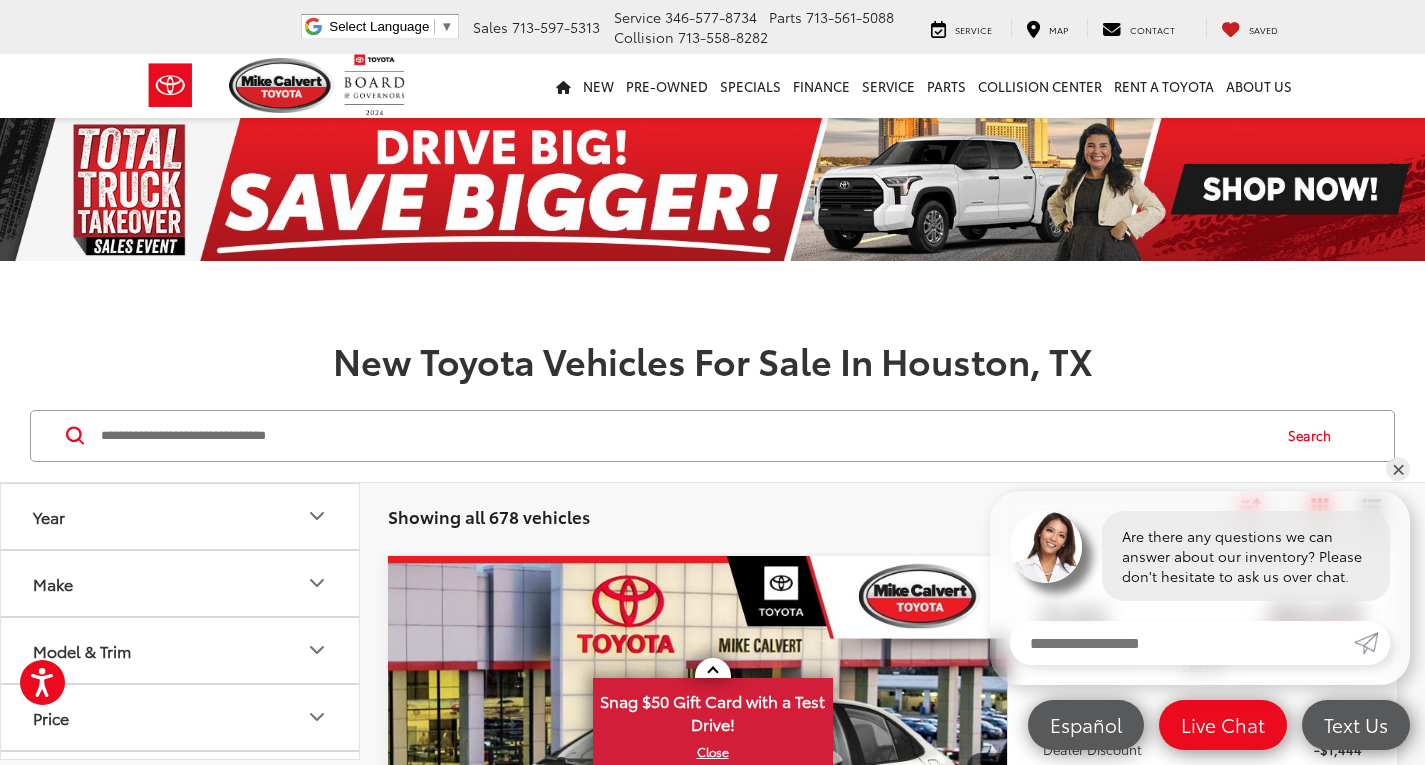 click at bounding box center (684, 436) 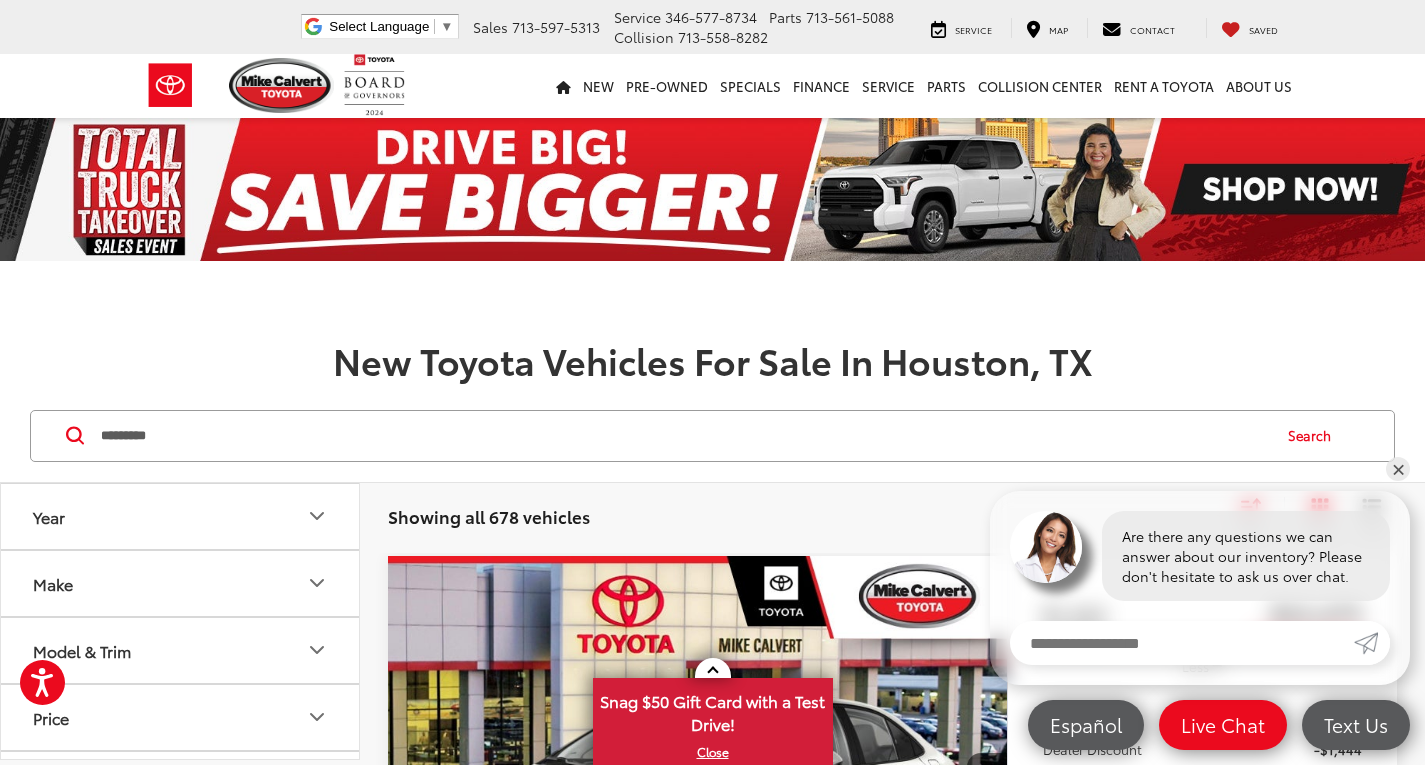scroll, scrollTop: 0, scrollLeft: 0, axis: both 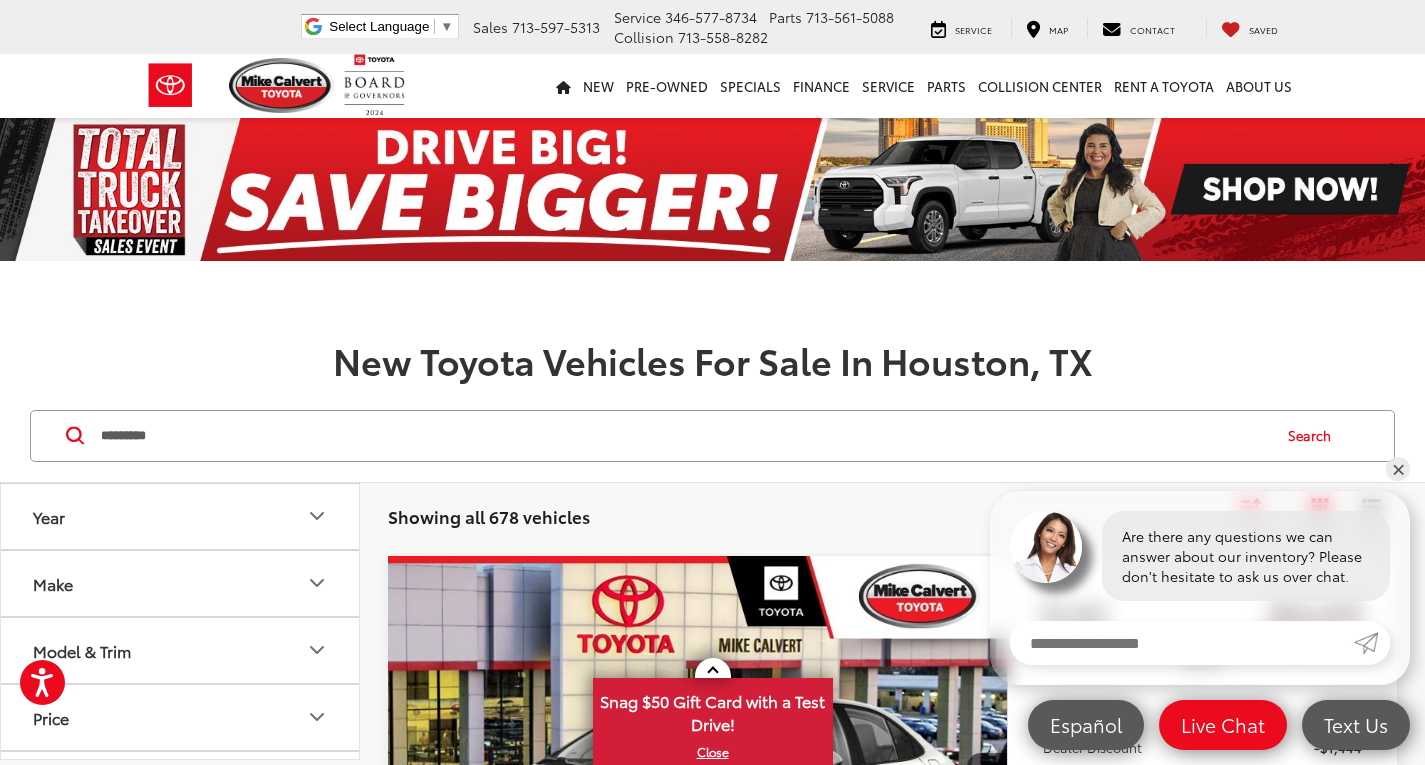 type on "*********" 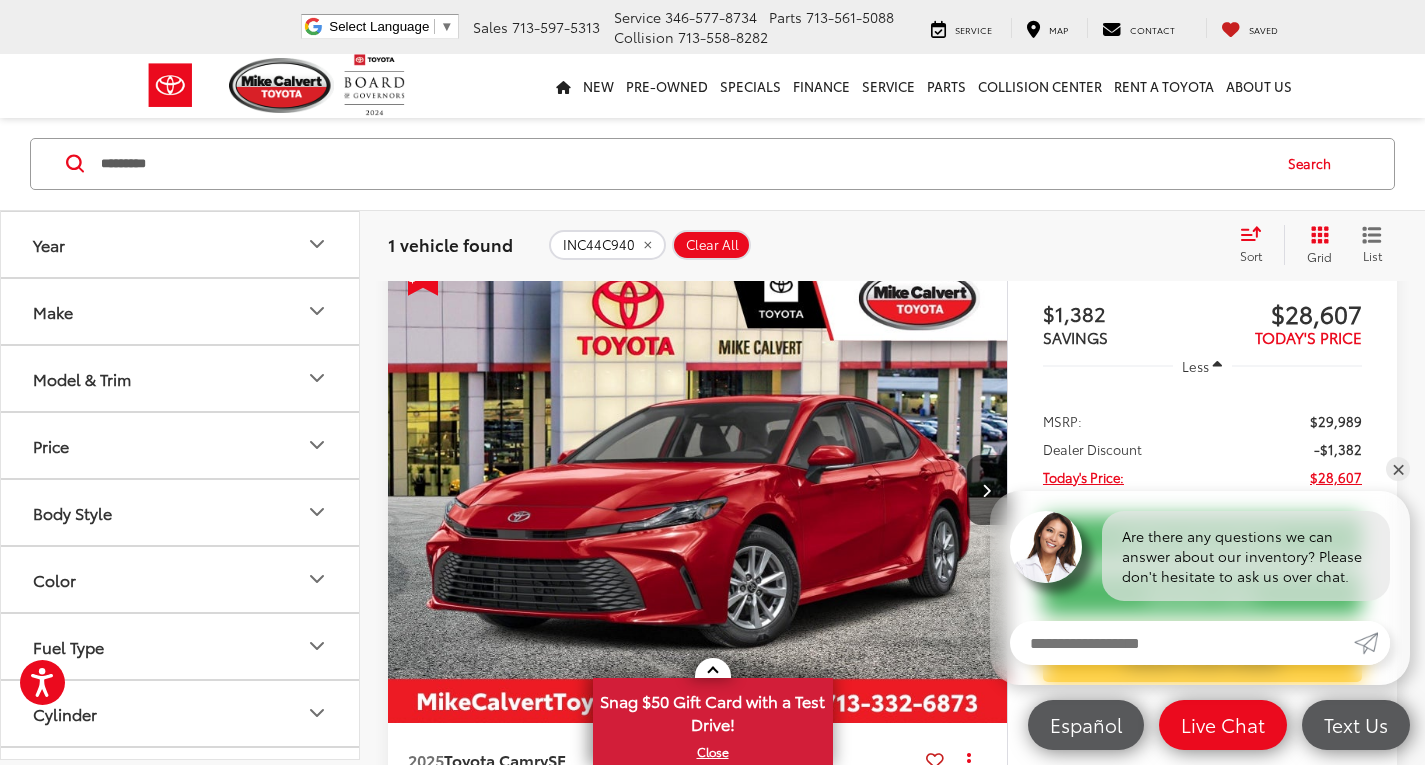 scroll, scrollTop: 300, scrollLeft: 0, axis: vertical 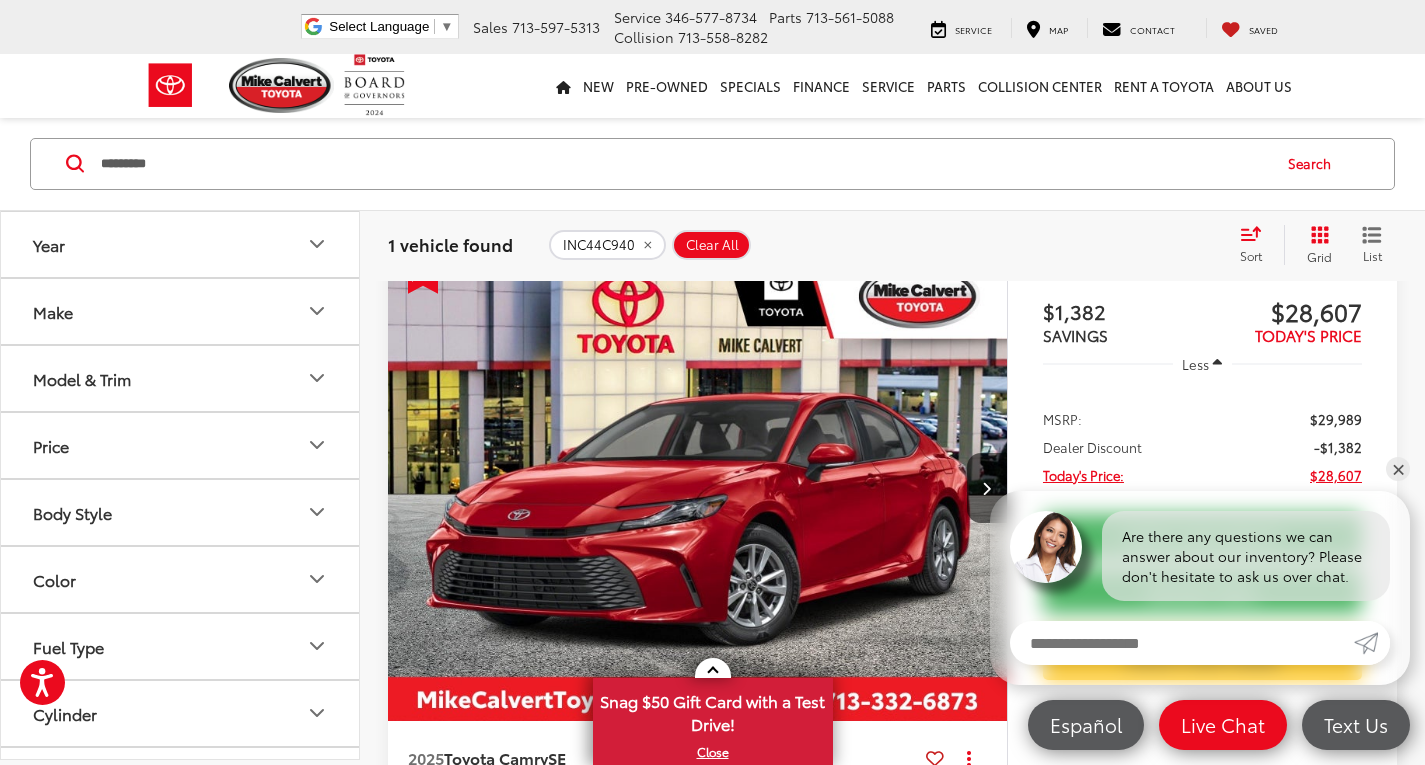 click at bounding box center [698, 489] 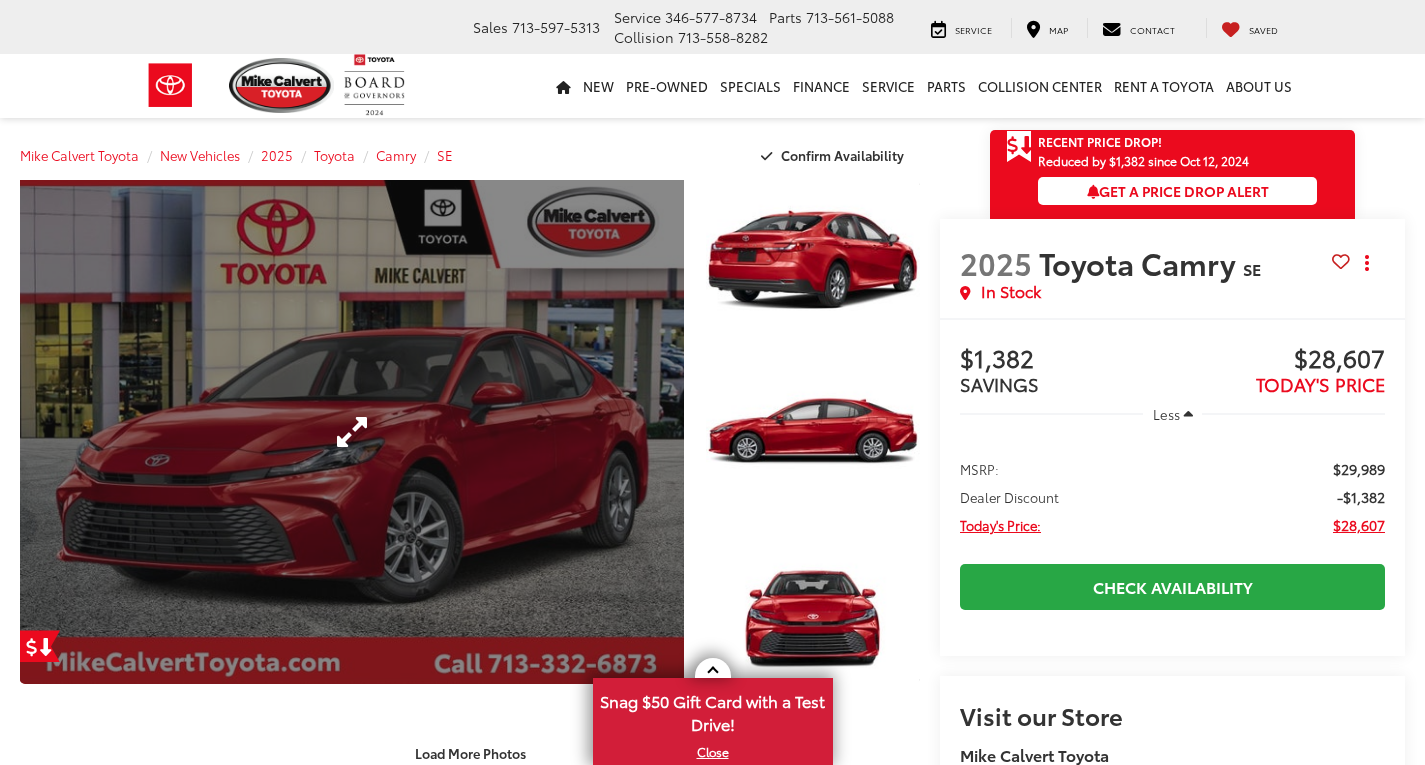 scroll, scrollTop: 0, scrollLeft: 0, axis: both 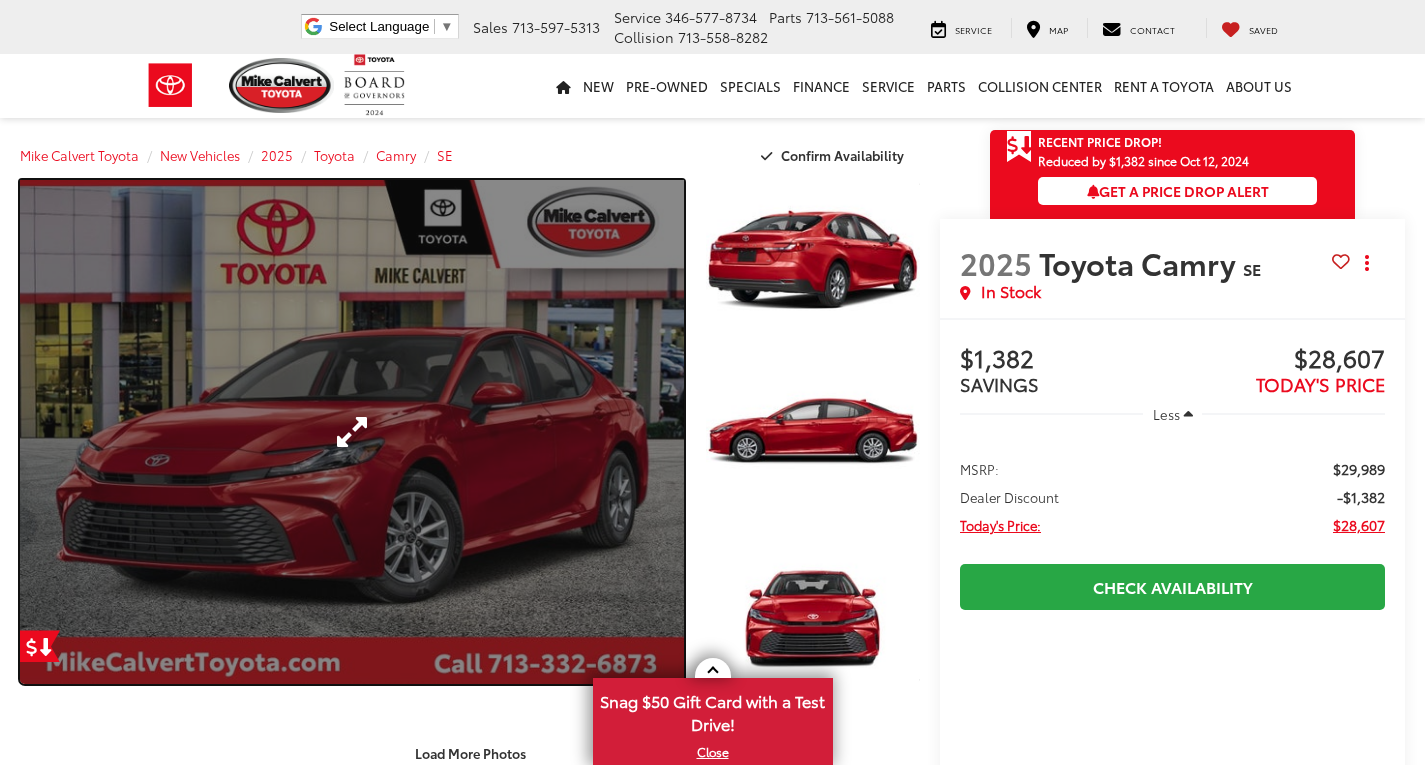 click at bounding box center [352, 432] 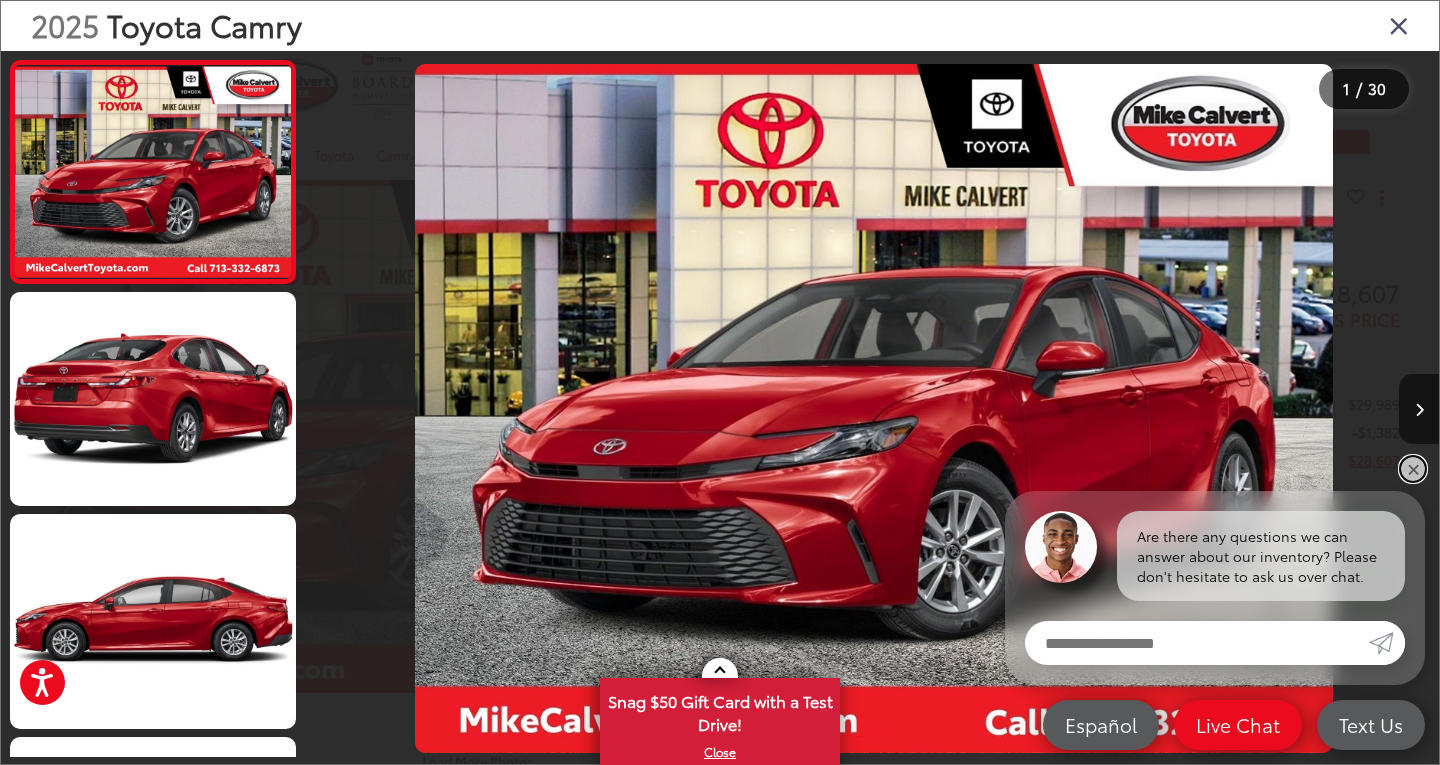 click on "✕" at bounding box center (1413, 469) 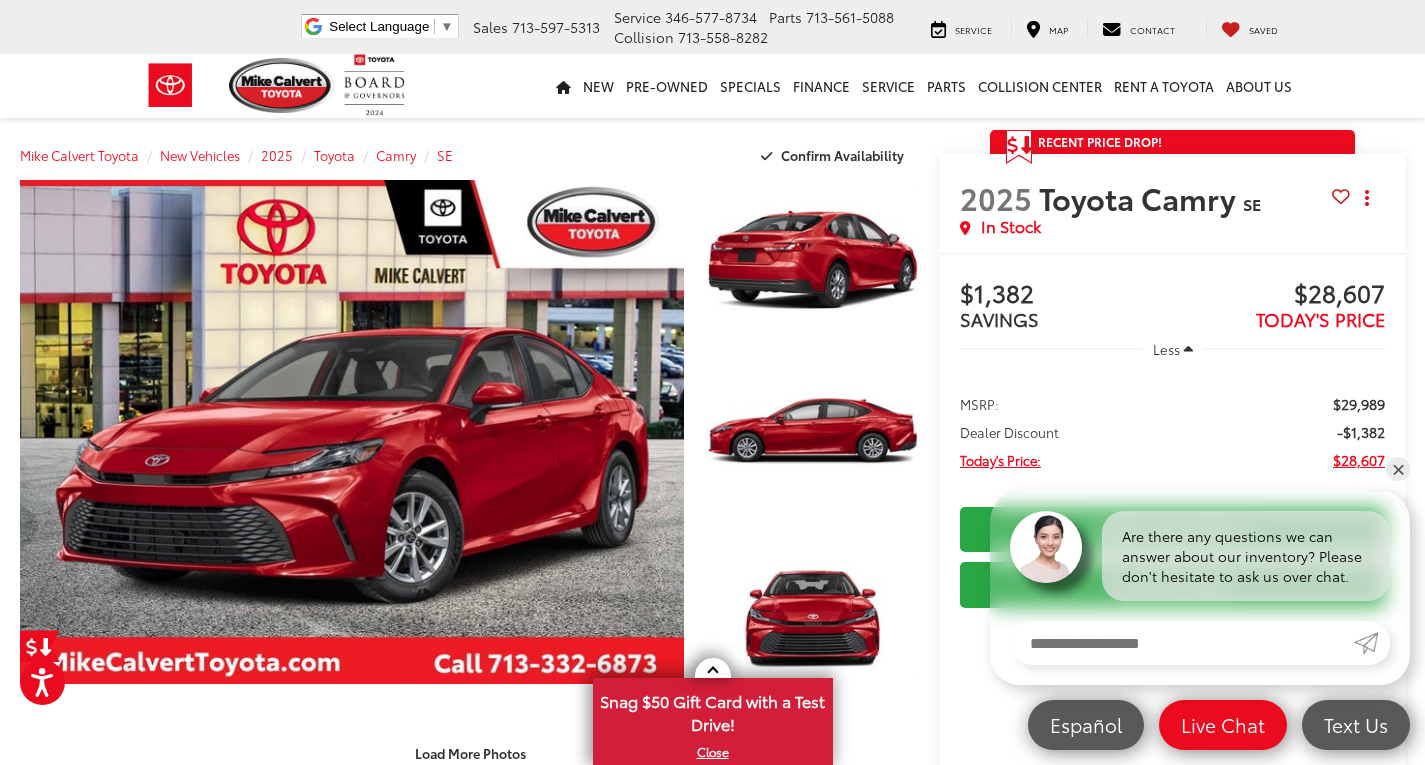 scroll, scrollTop: 0, scrollLeft: 0, axis: both 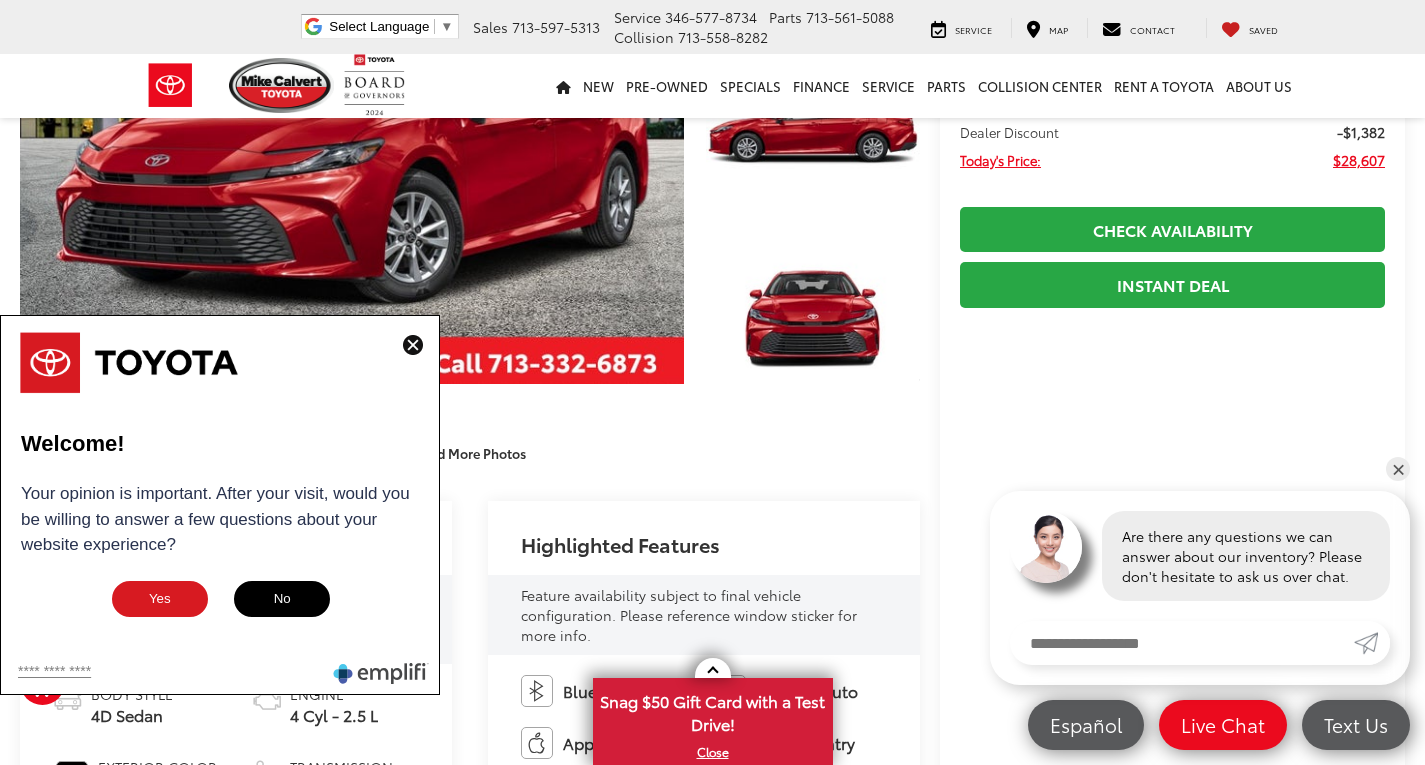 click at bounding box center (413, 345) 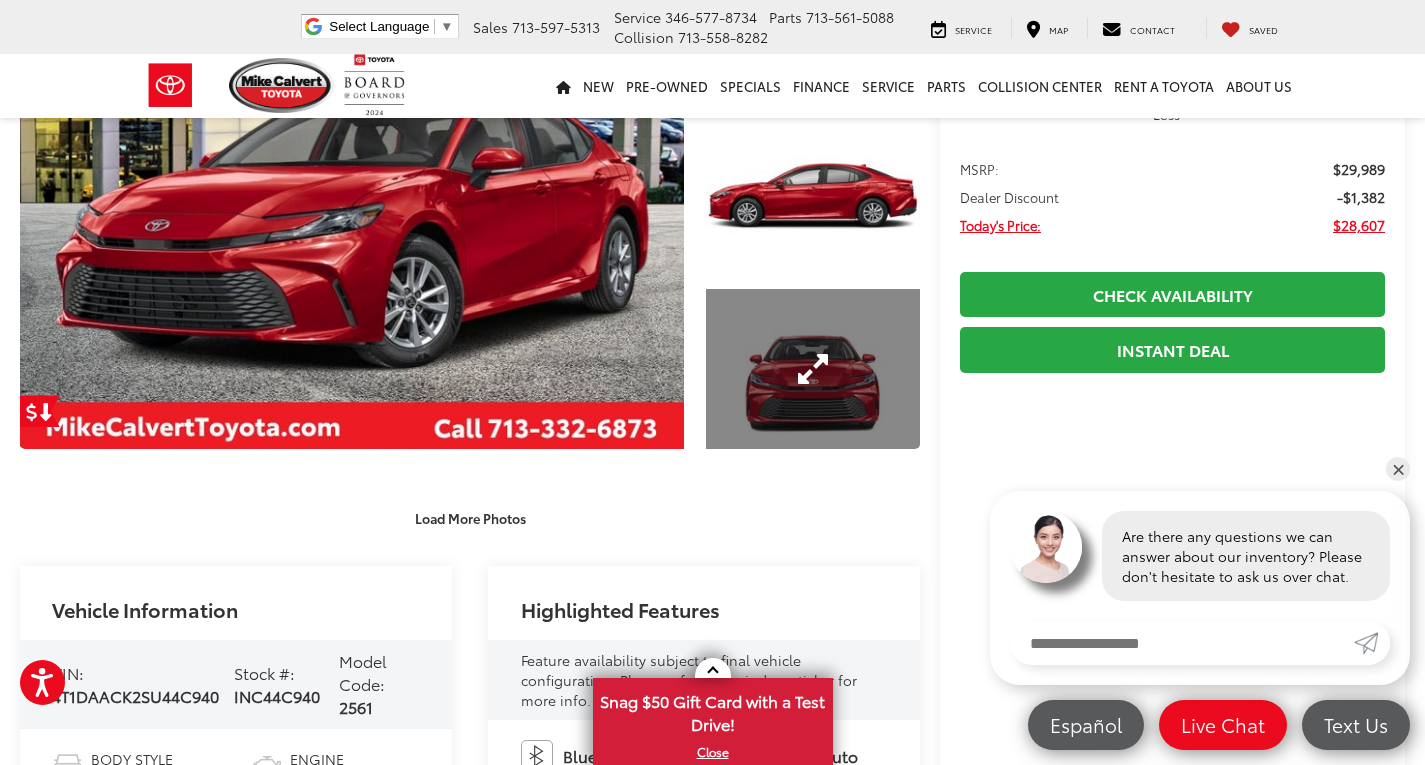 scroll, scrollTop: 200, scrollLeft: 0, axis: vertical 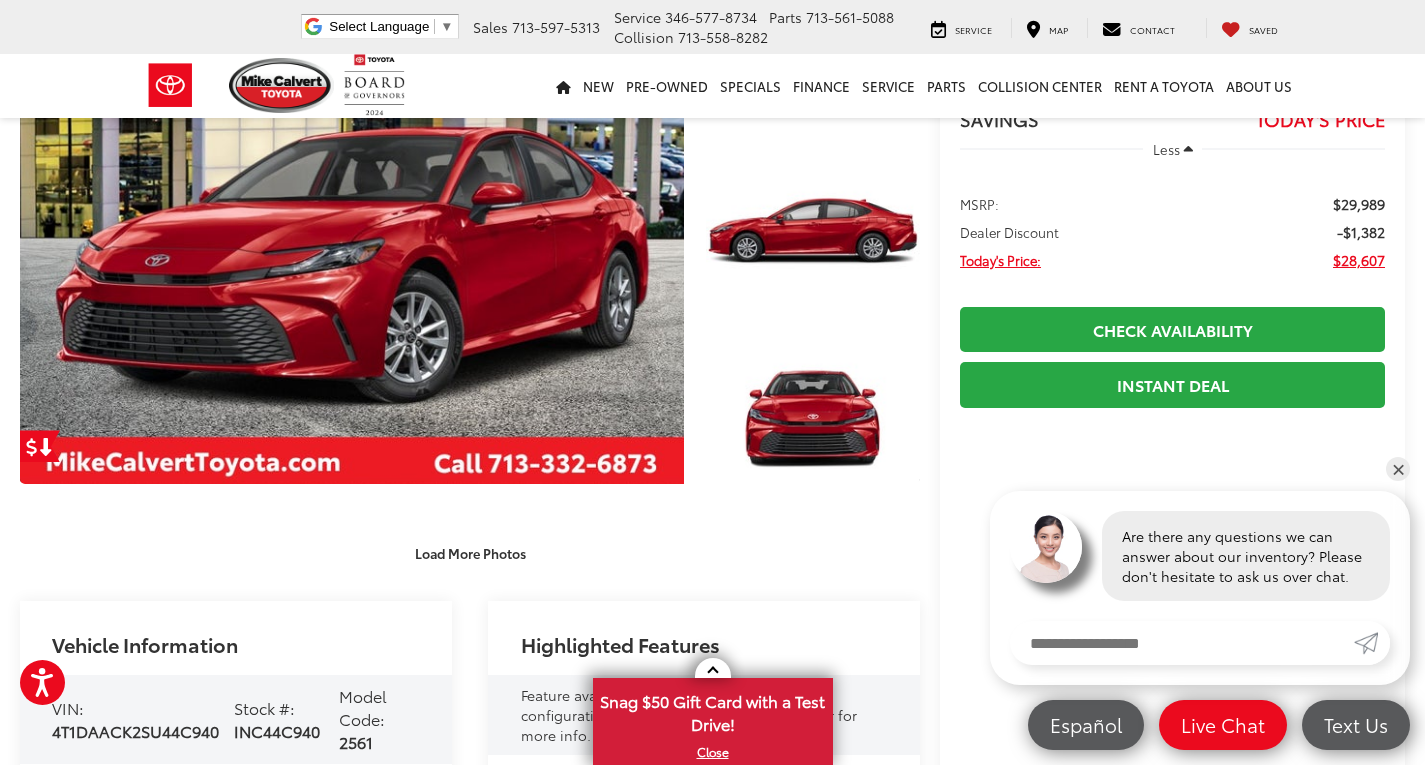 click on "Load More Photos" at bounding box center [470, 552] 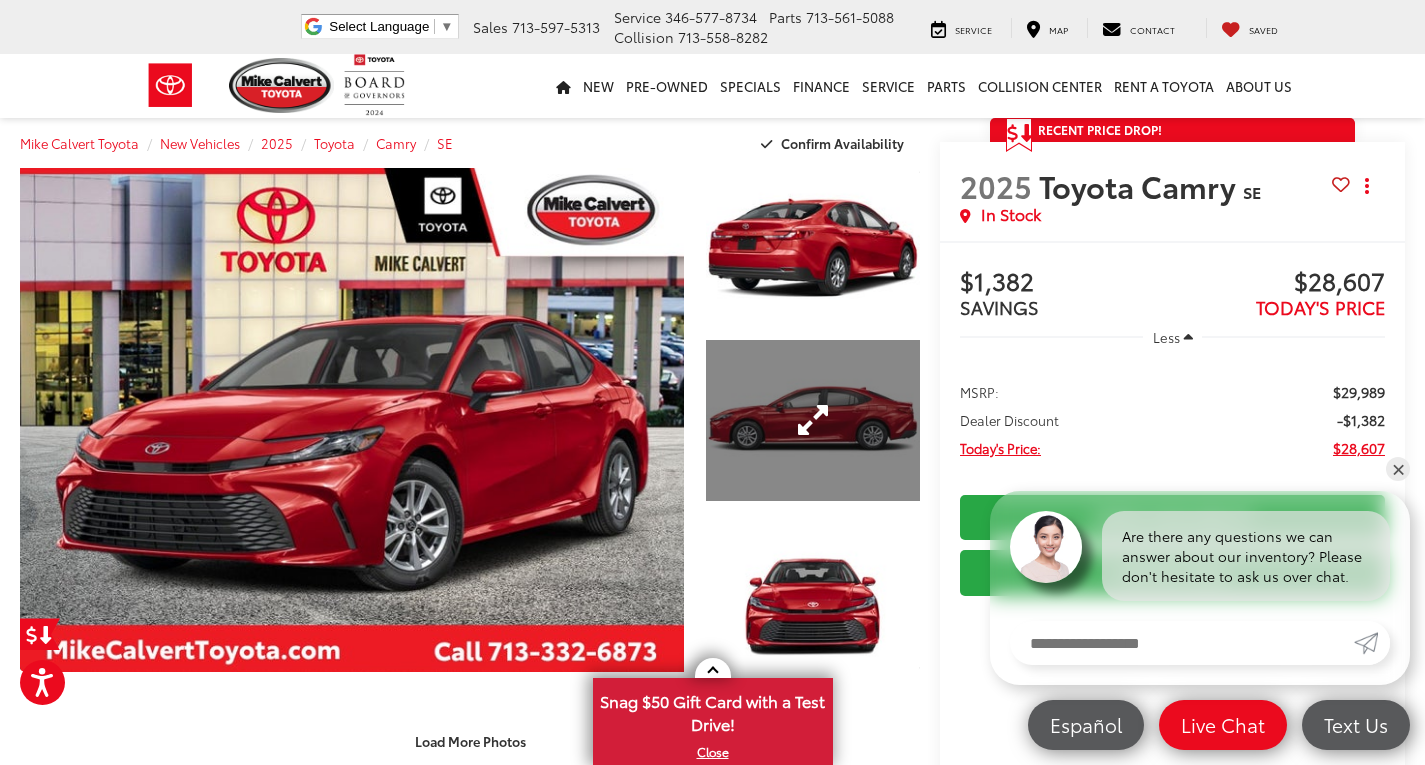 scroll, scrollTop: 0, scrollLeft: 0, axis: both 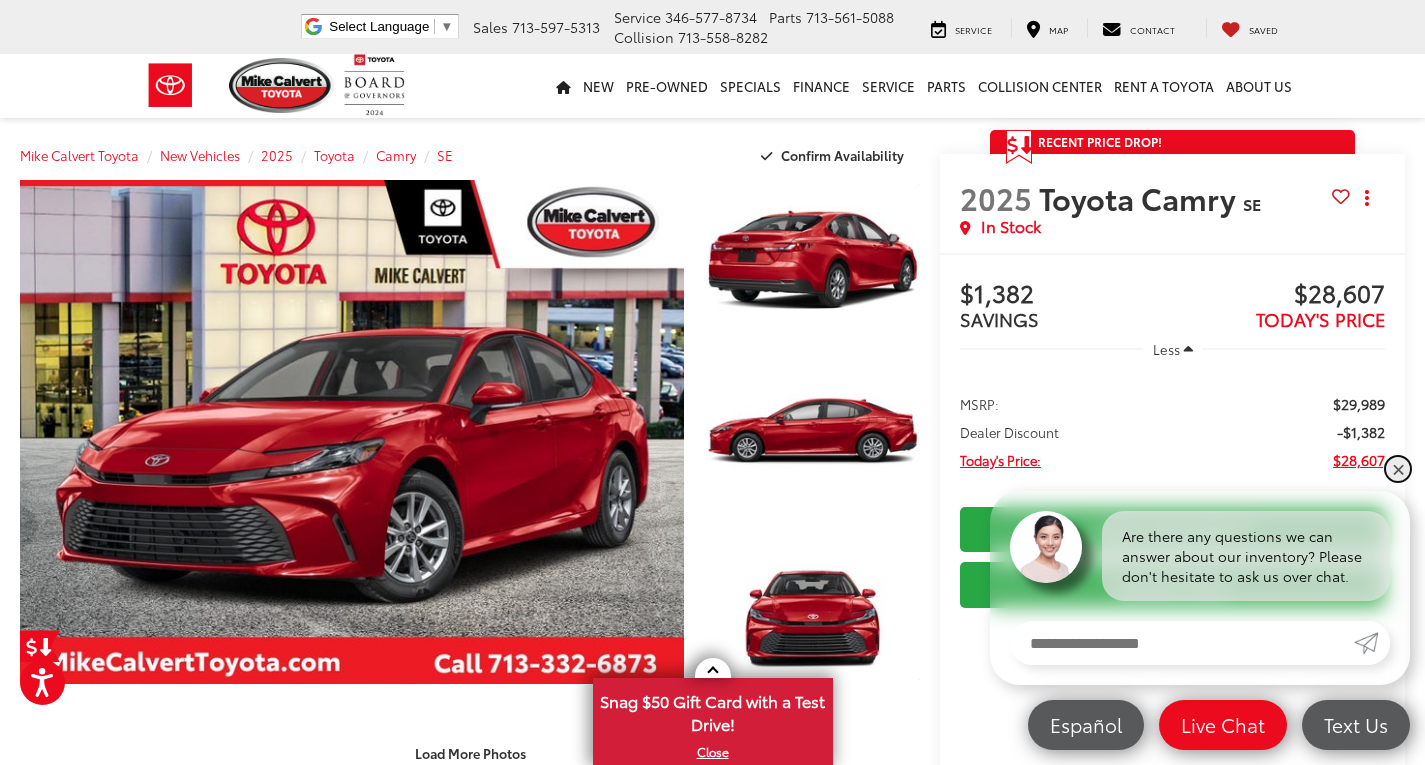 click on "✕" at bounding box center [1398, 469] 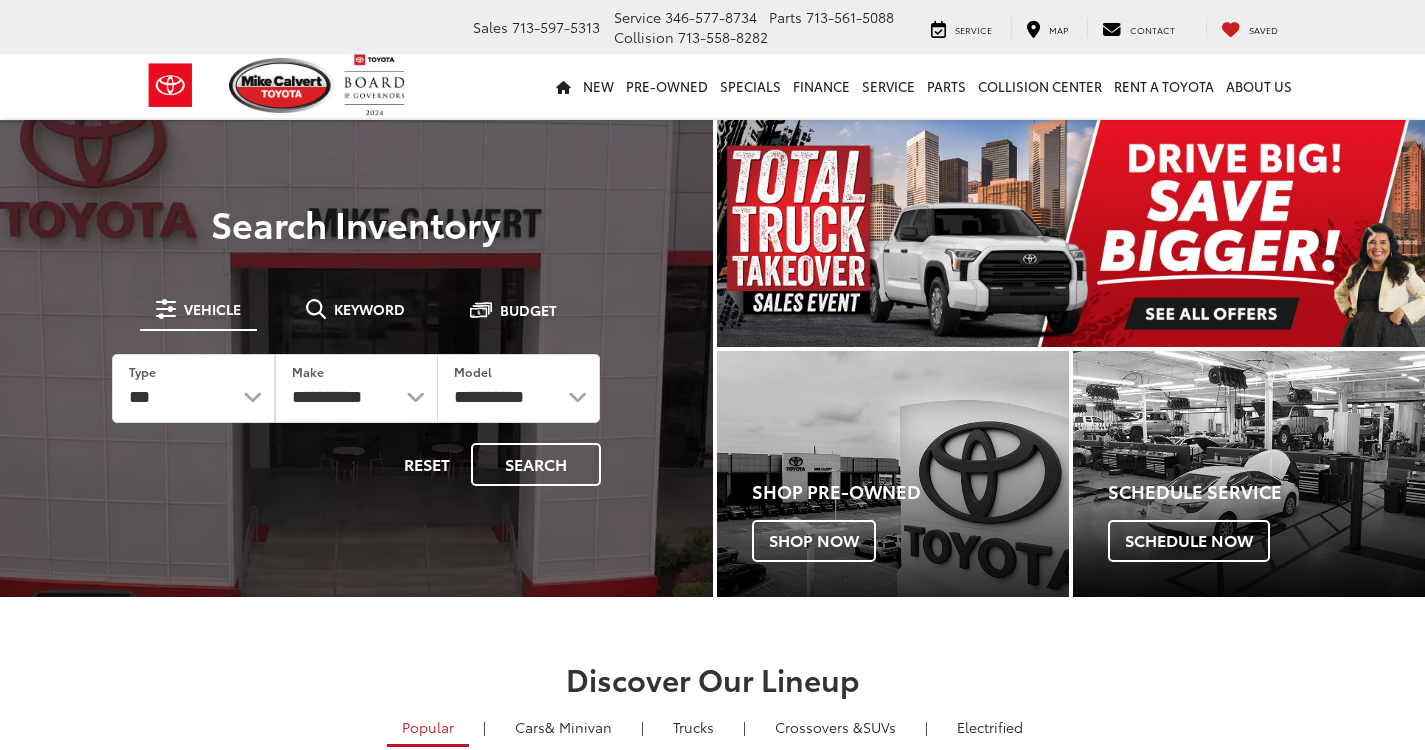 scroll, scrollTop: 0, scrollLeft: 0, axis: both 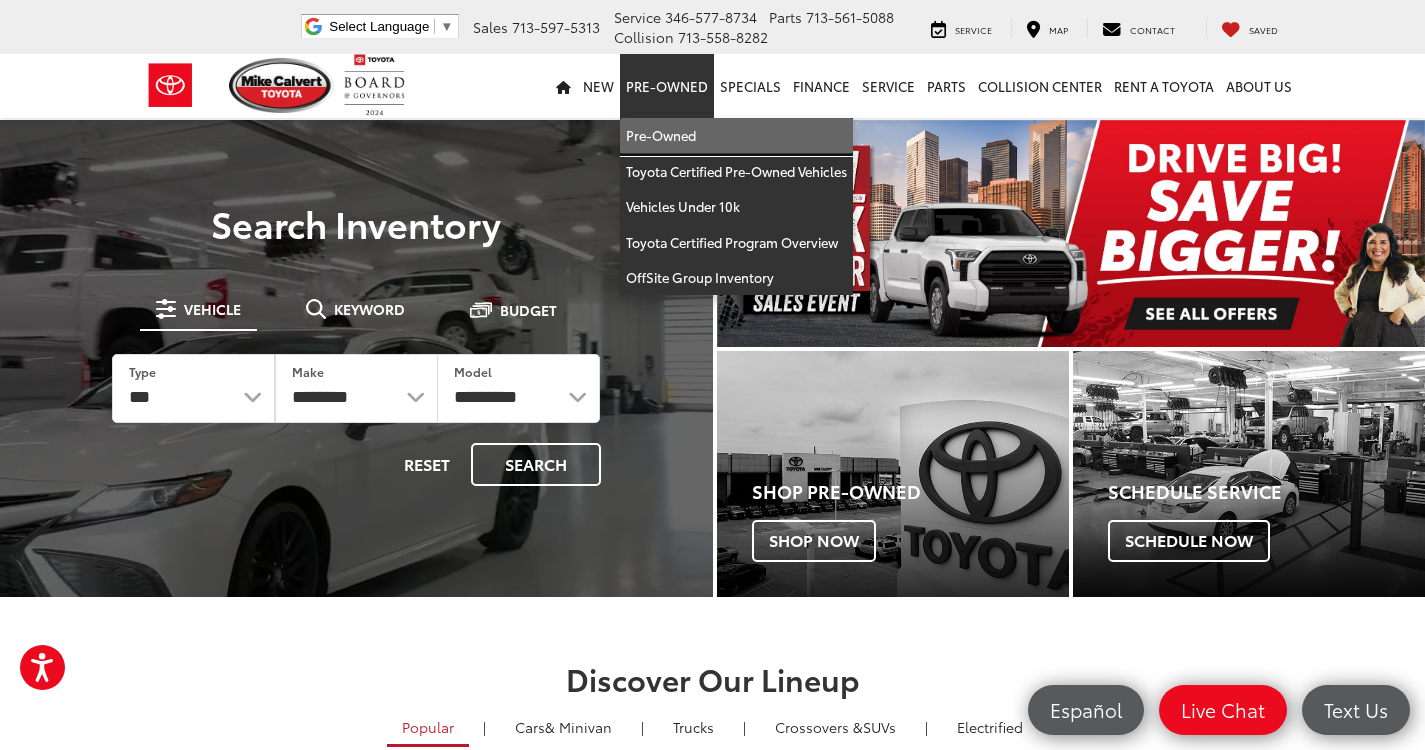 click on "Pre-Owned" at bounding box center [736, 136] 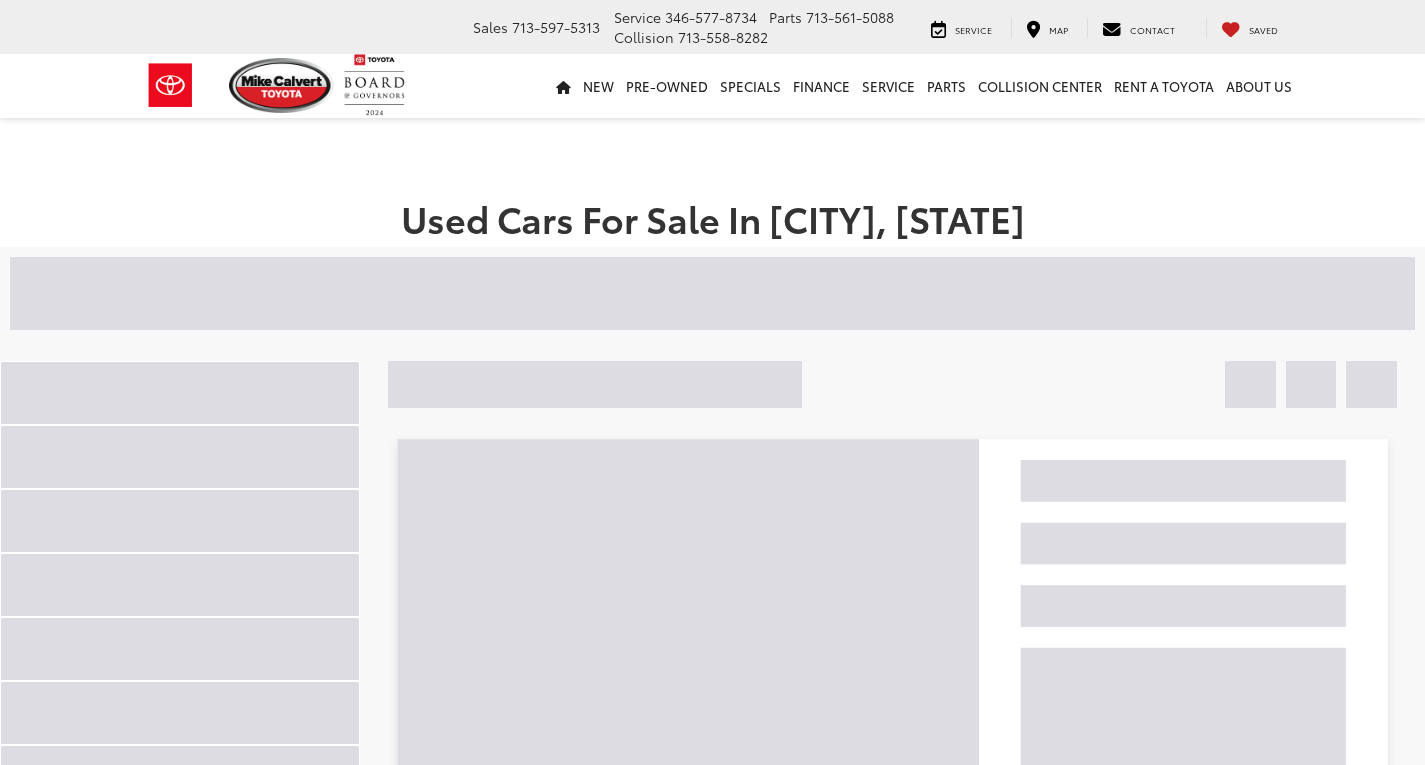 scroll, scrollTop: 0, scrollLeft: 0, axis: both 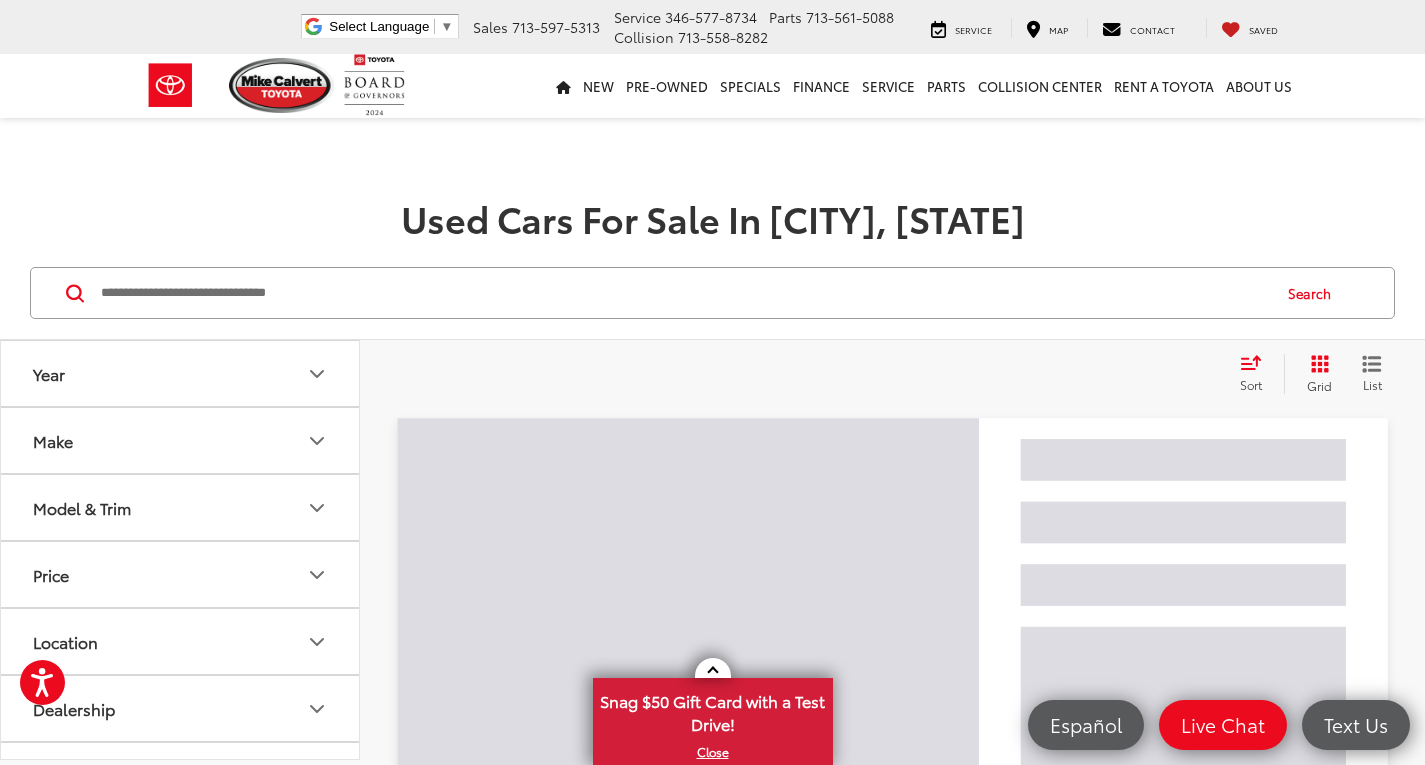 click at bounding box center [684, 293] 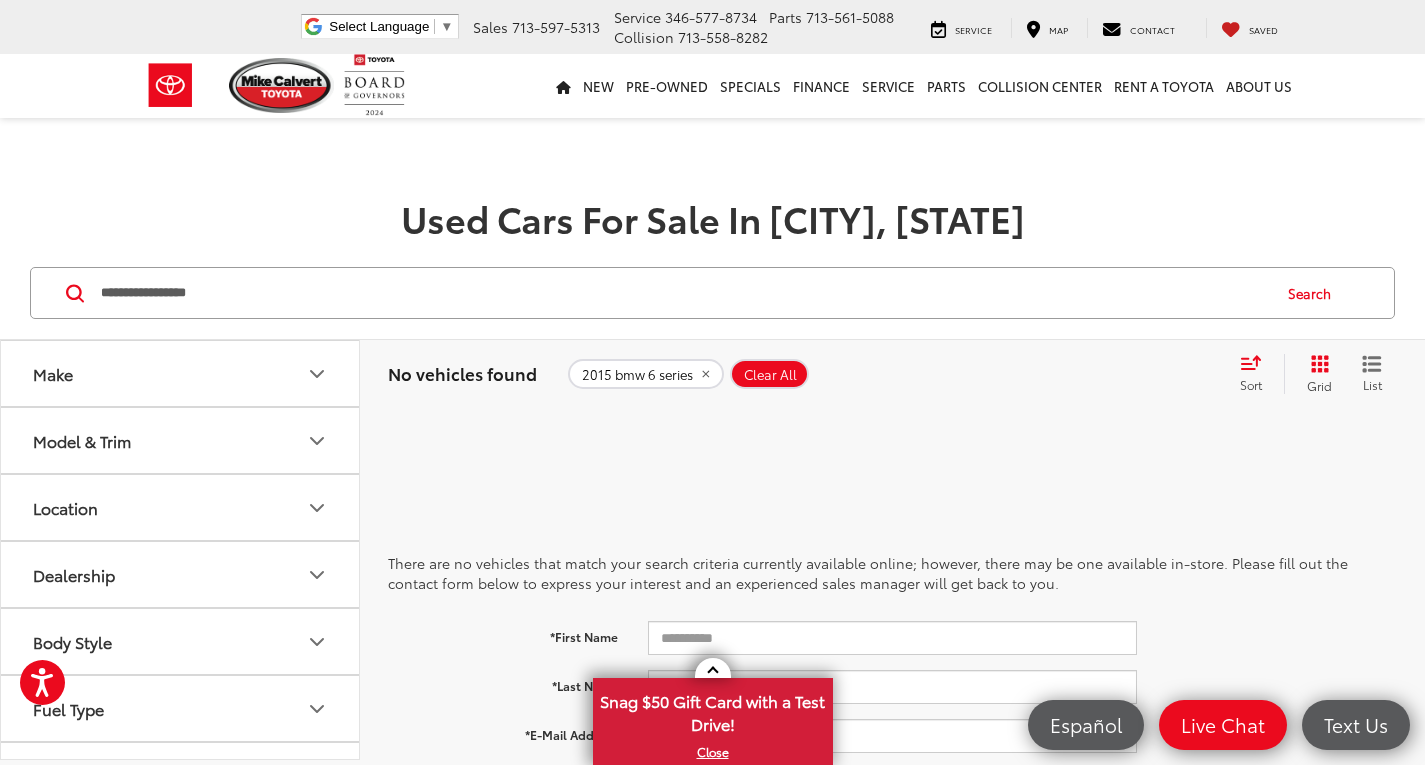 drag, startPoint x: 366, startPoint y: 319, endPoint x: 177, endPoint y: 298, distance: 190.16309 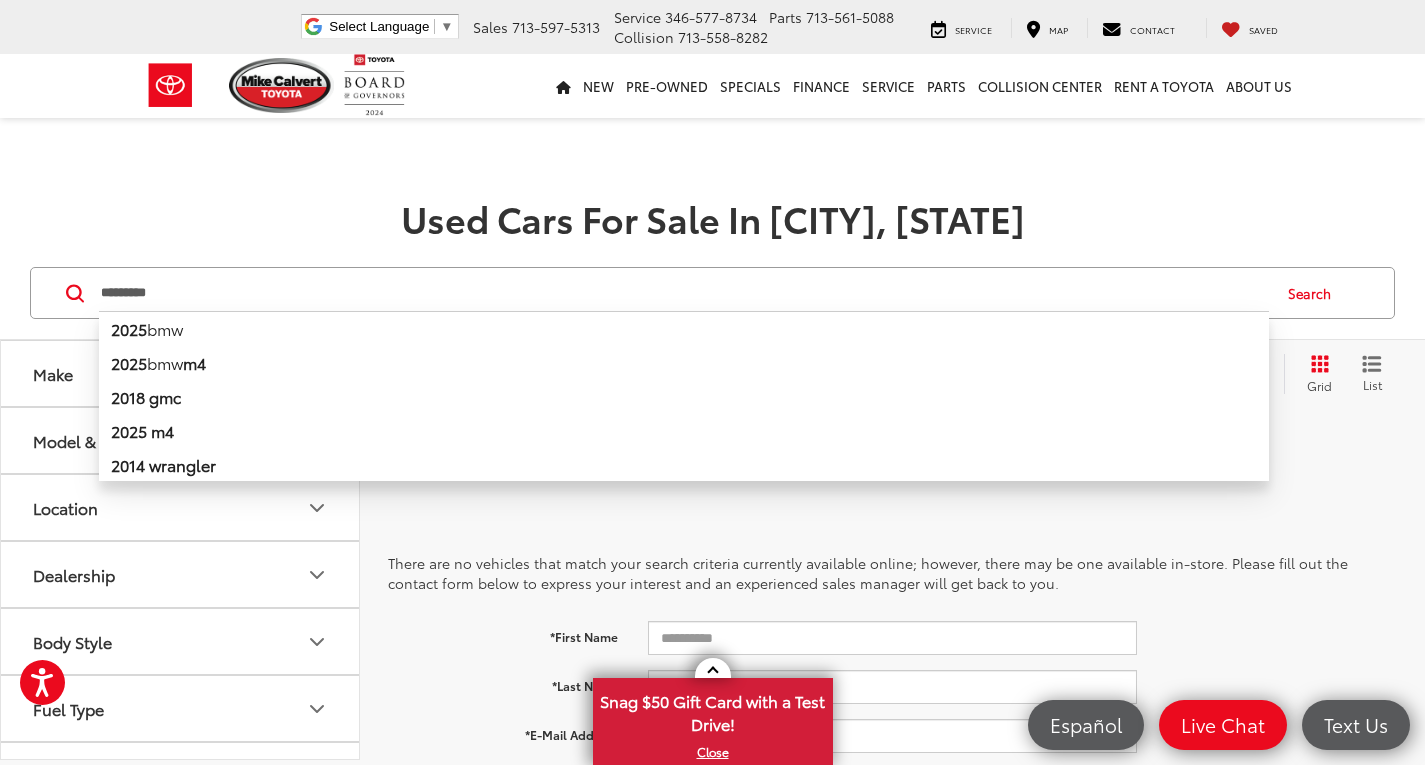 type on "********" 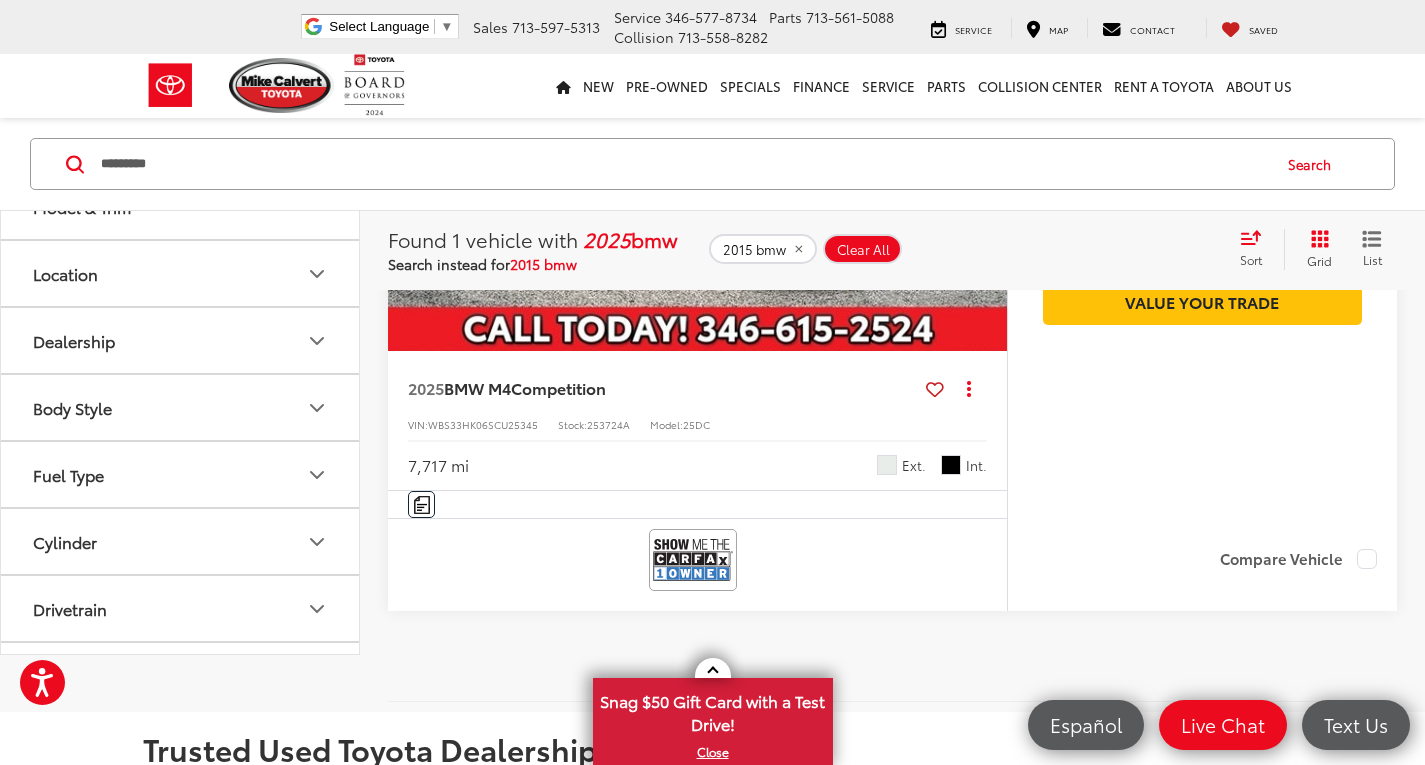 scroll, scrollTop: 600, scrollLeft: 0, axis: vertical 